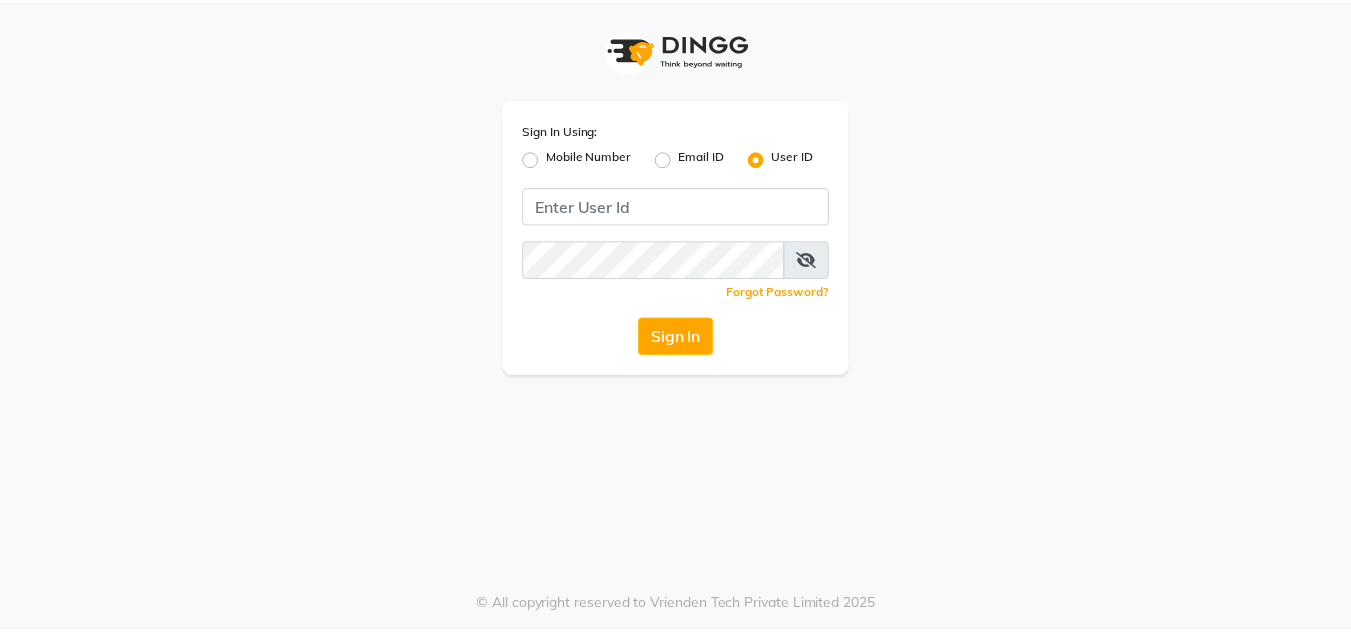 scroll, scrollTop: 0, scrollLeft: 0, axis: both 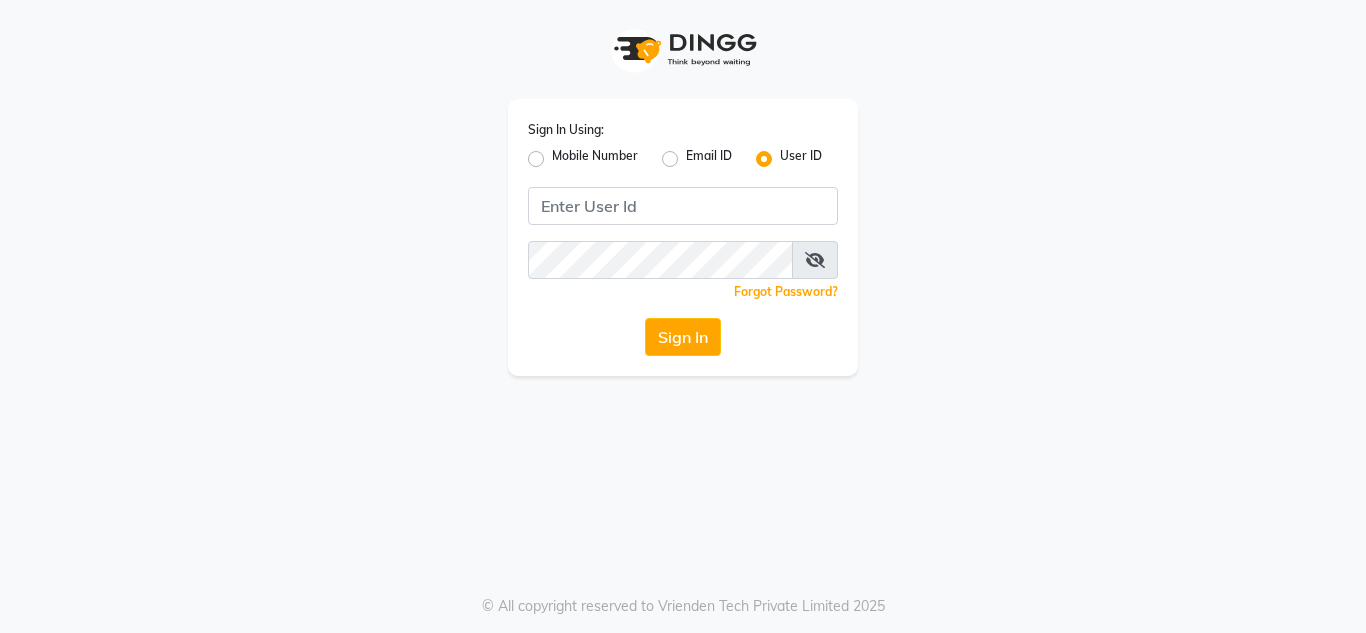 click on "Mobile Number" 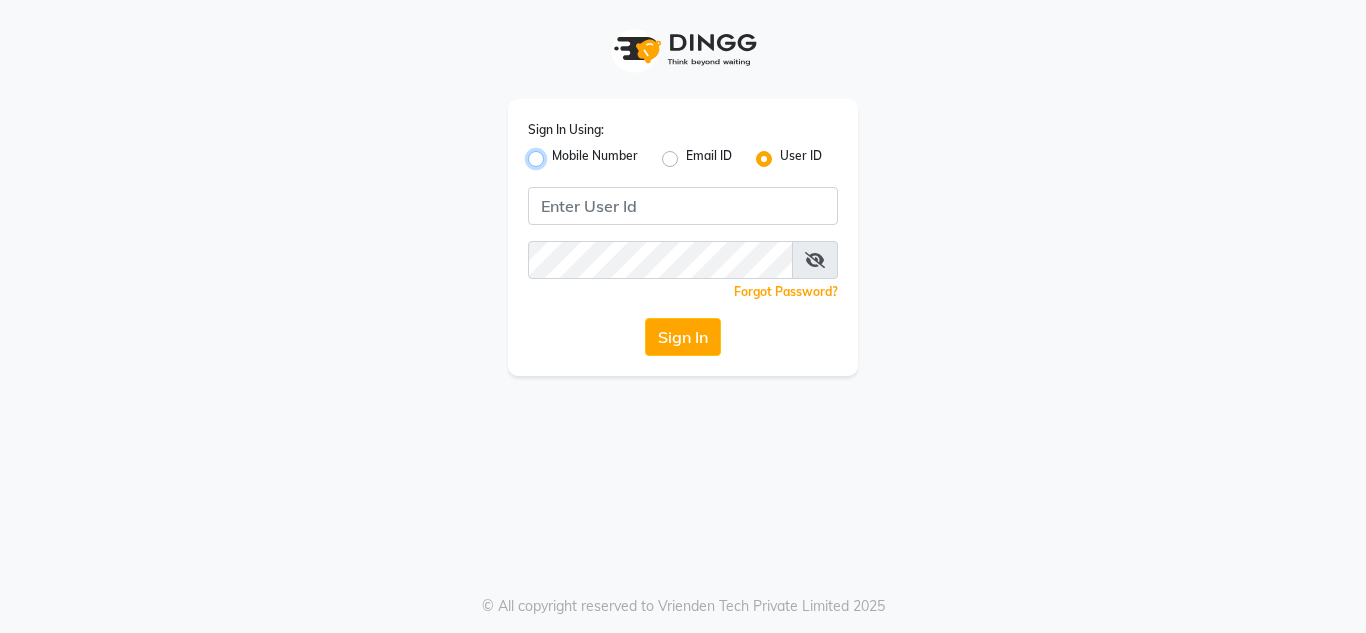 click on "Mobile Number" at bounding box center (558, 153) 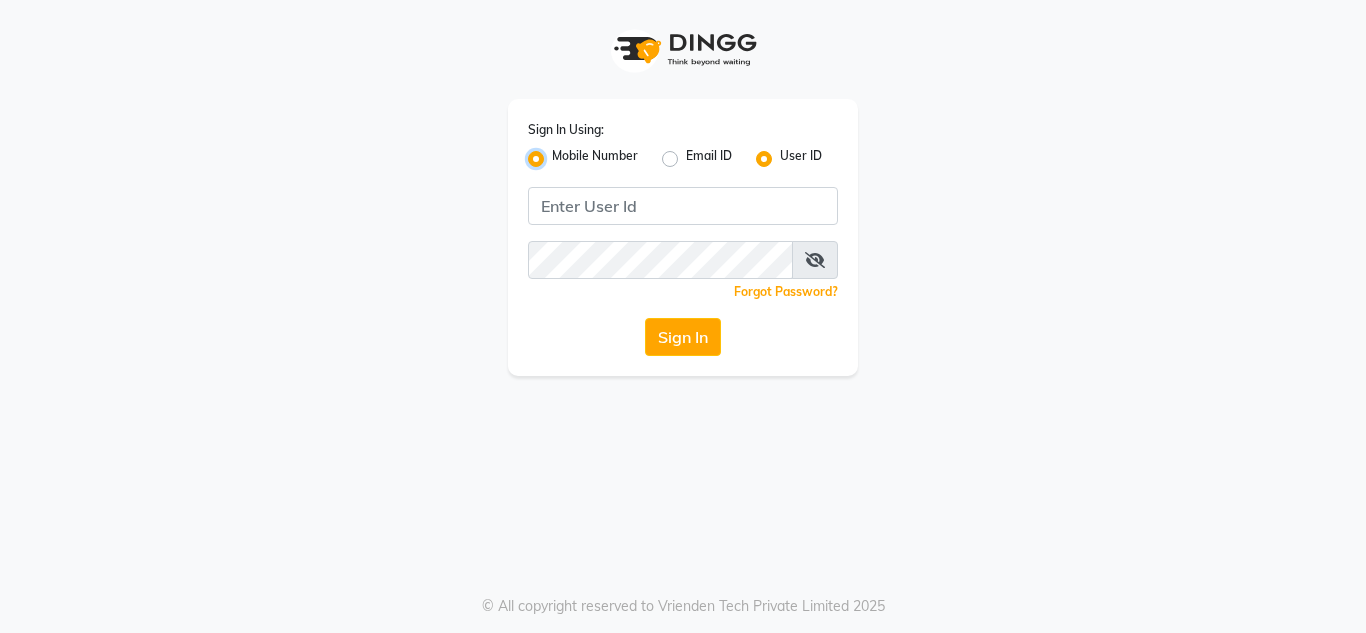 radio on "false" 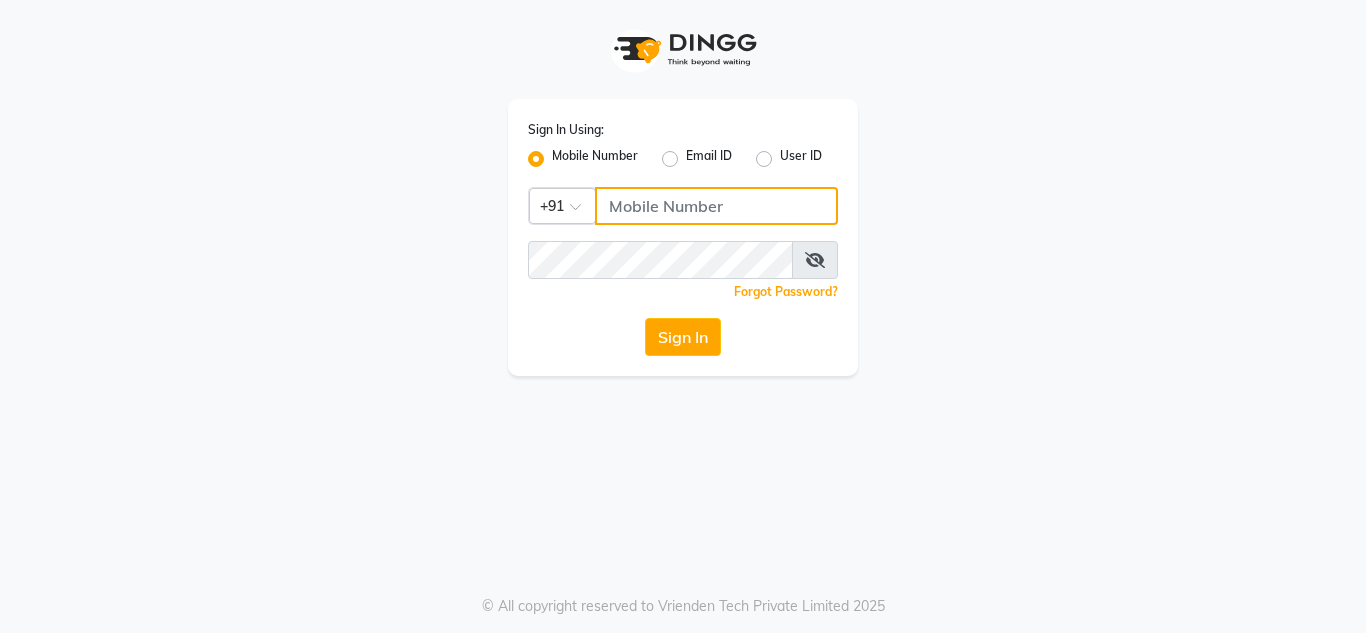 click 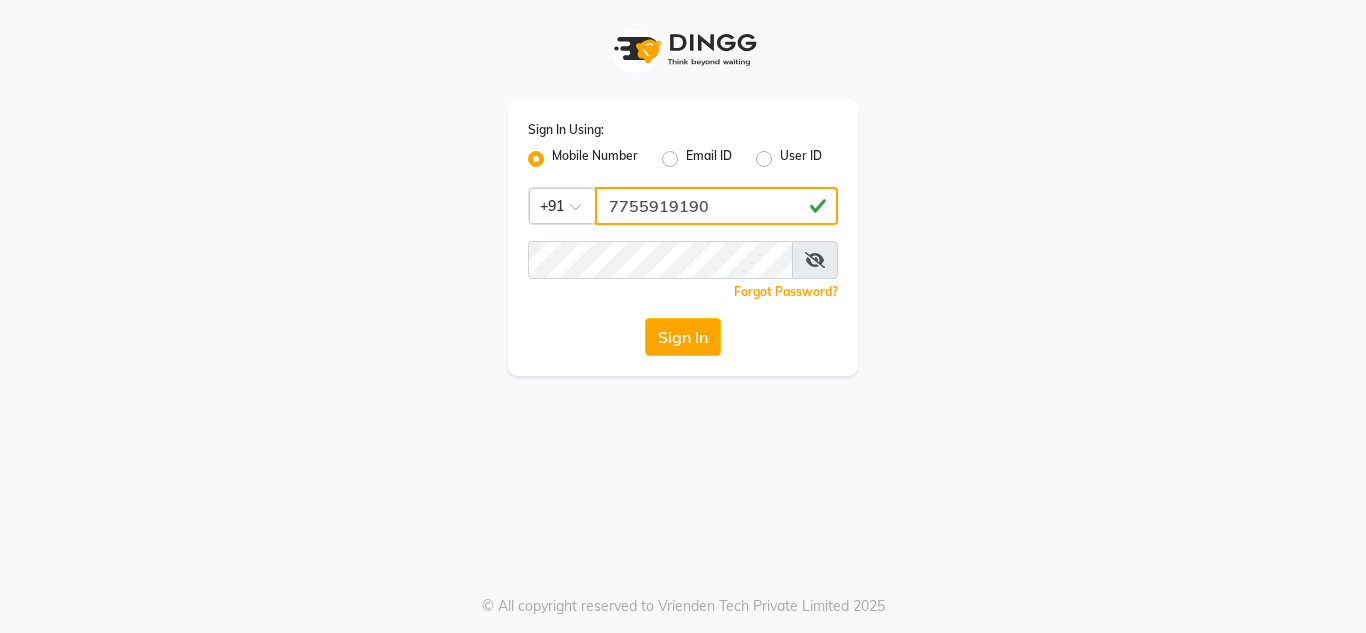 type on "7755919190" 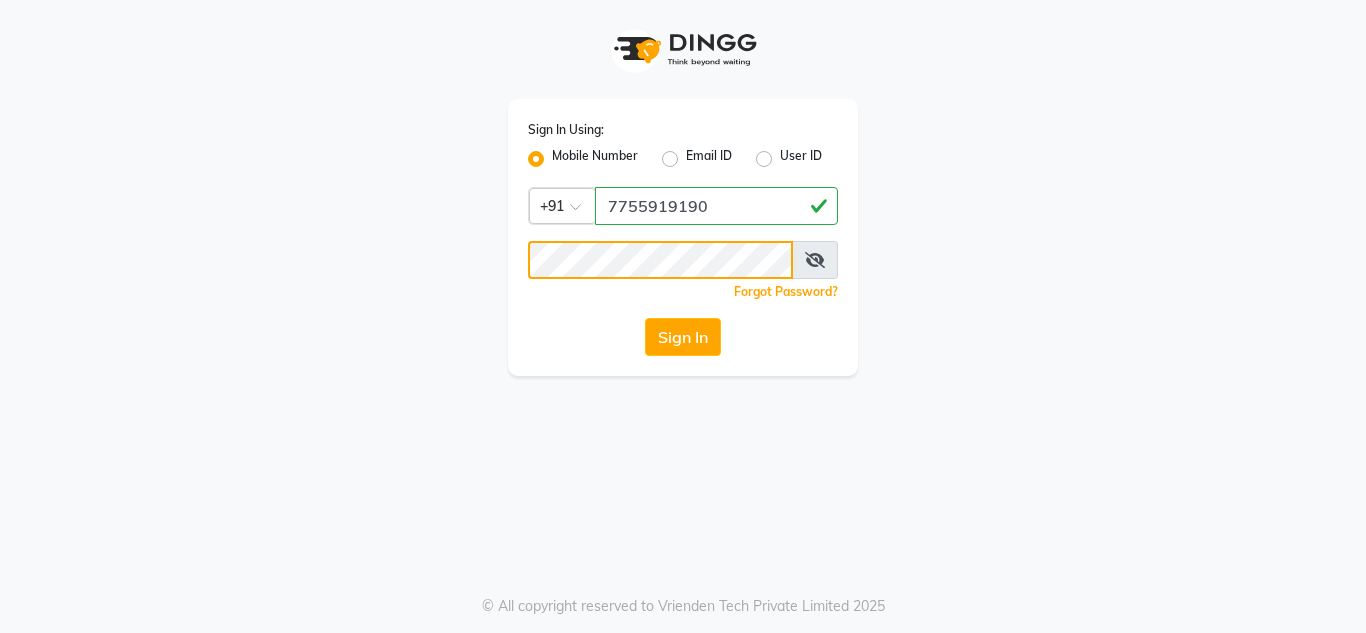 click on "Sign In" 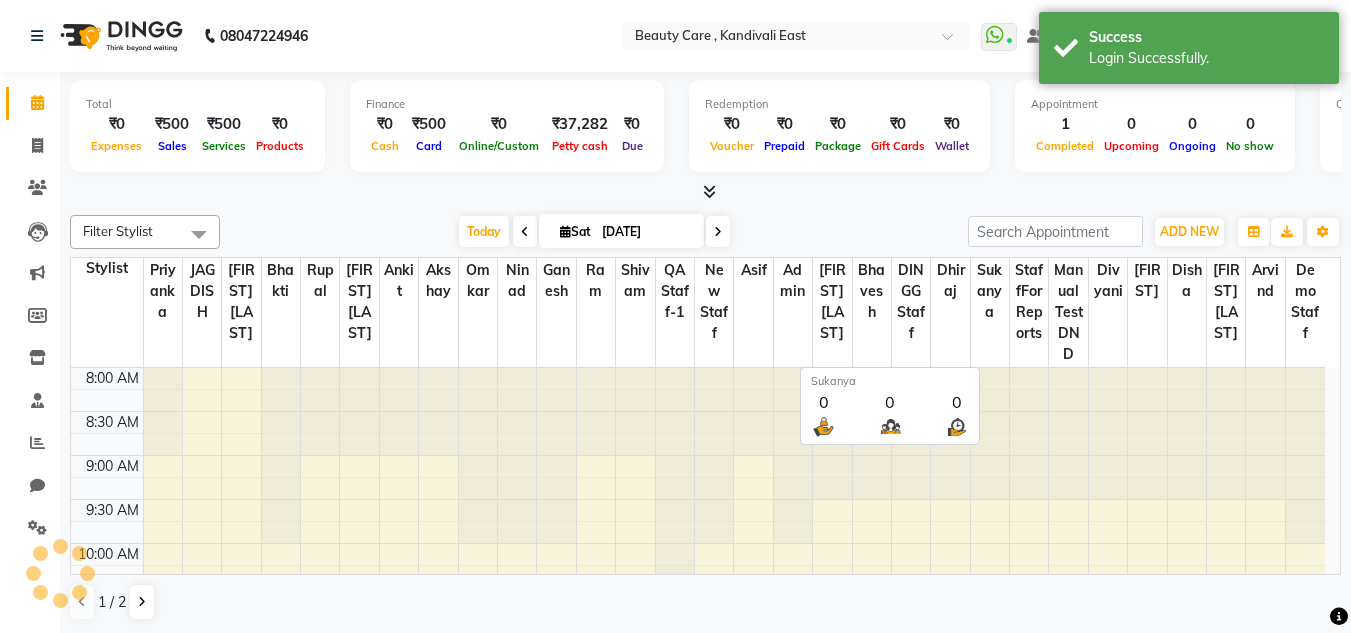 scroll, scrollTop: 0, scrollLeft: 0, axis: both 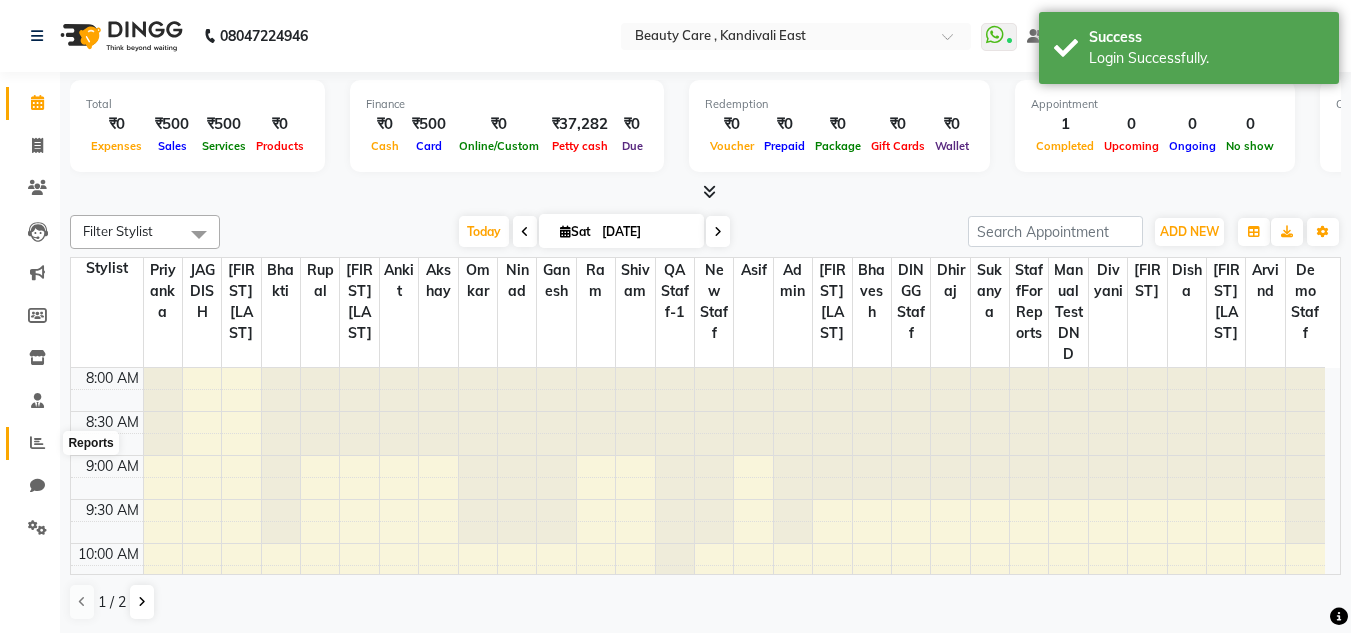 click 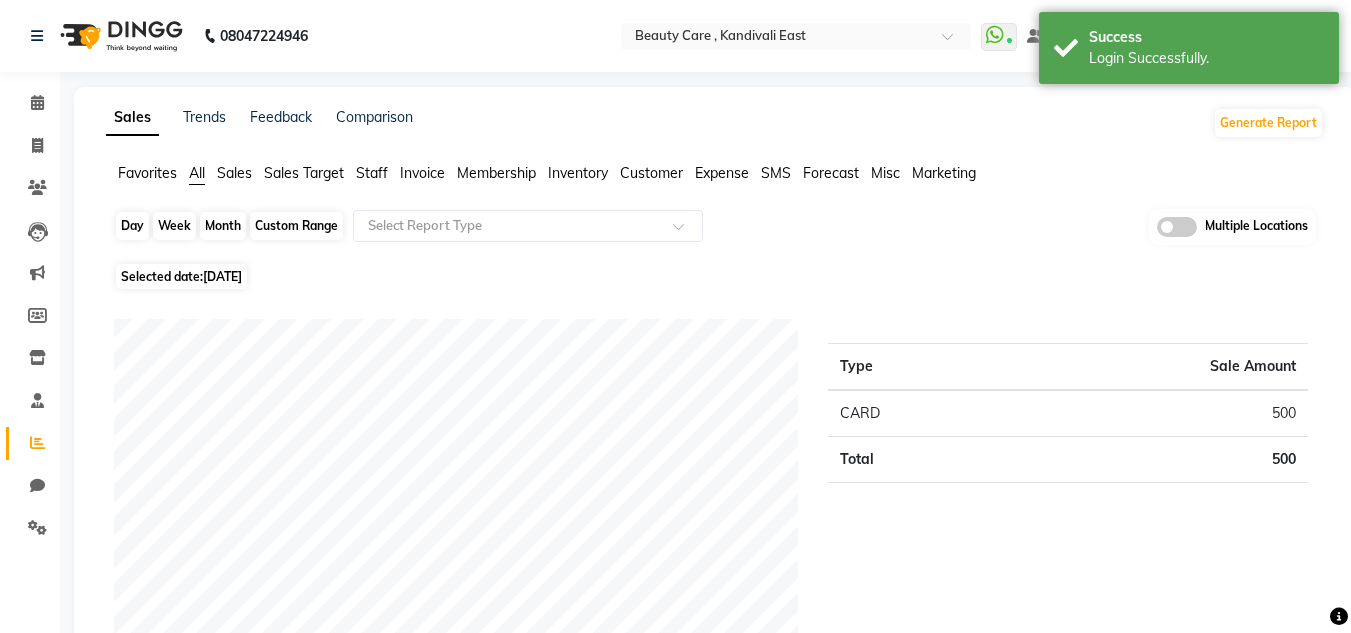 click on "Day" 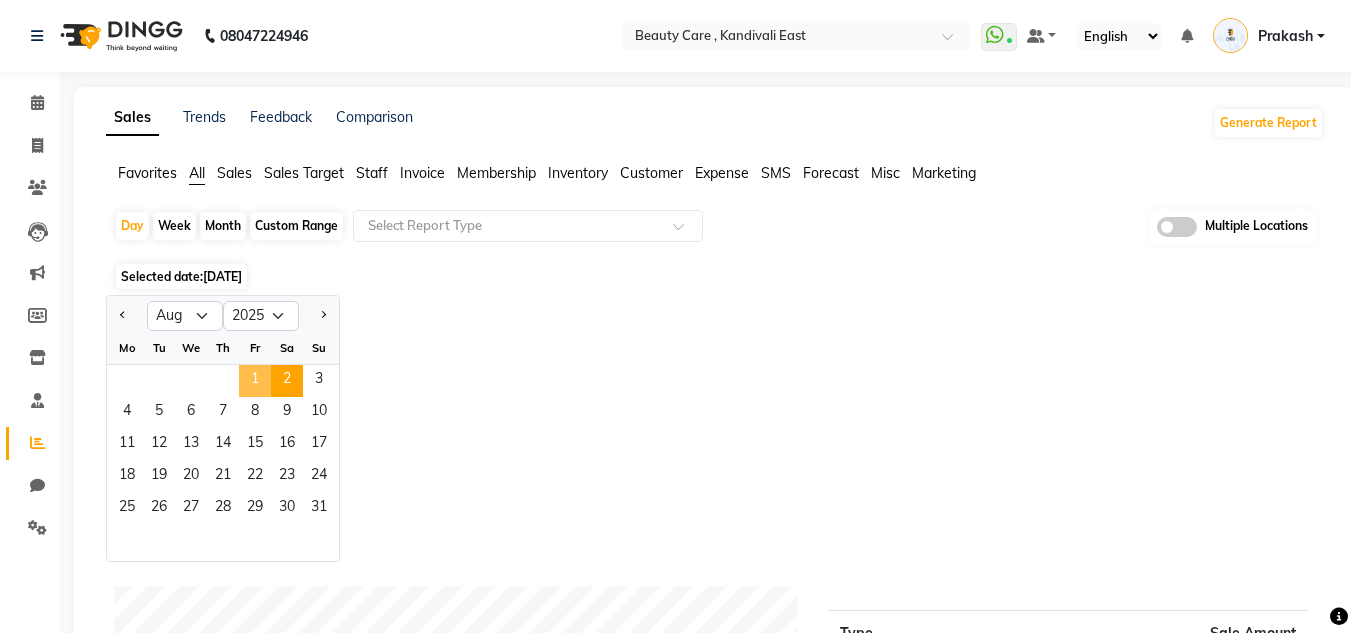 click on "1" 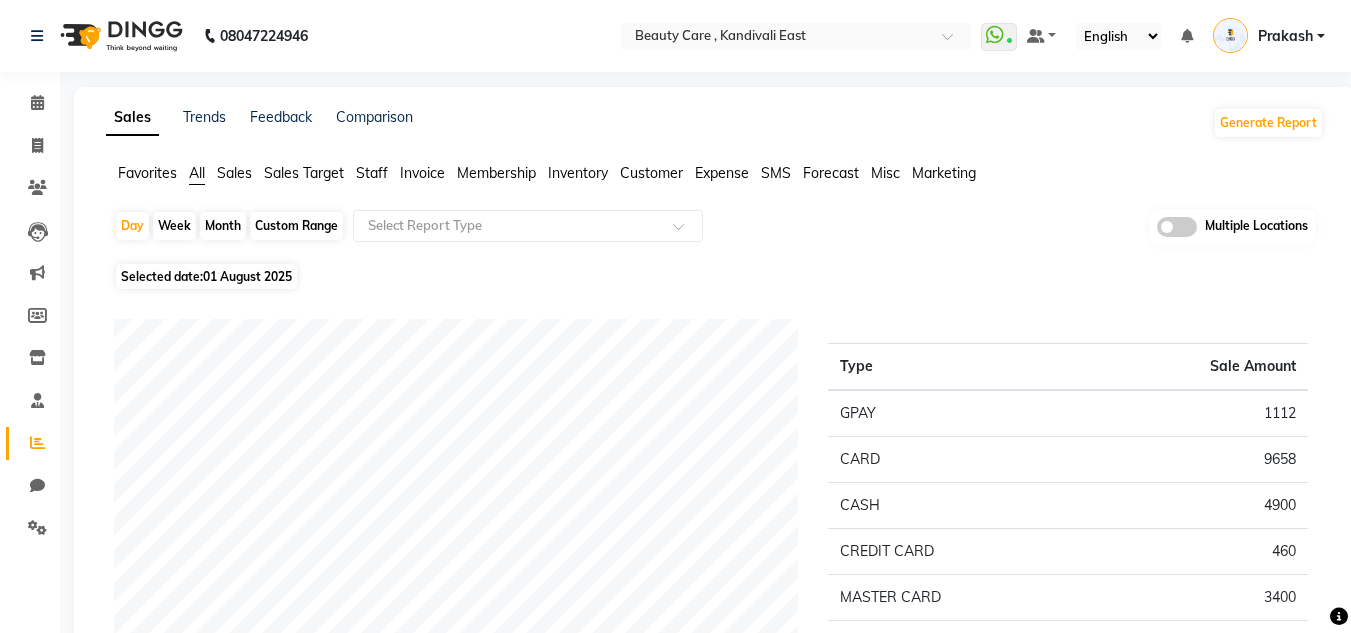 click on "Staff" 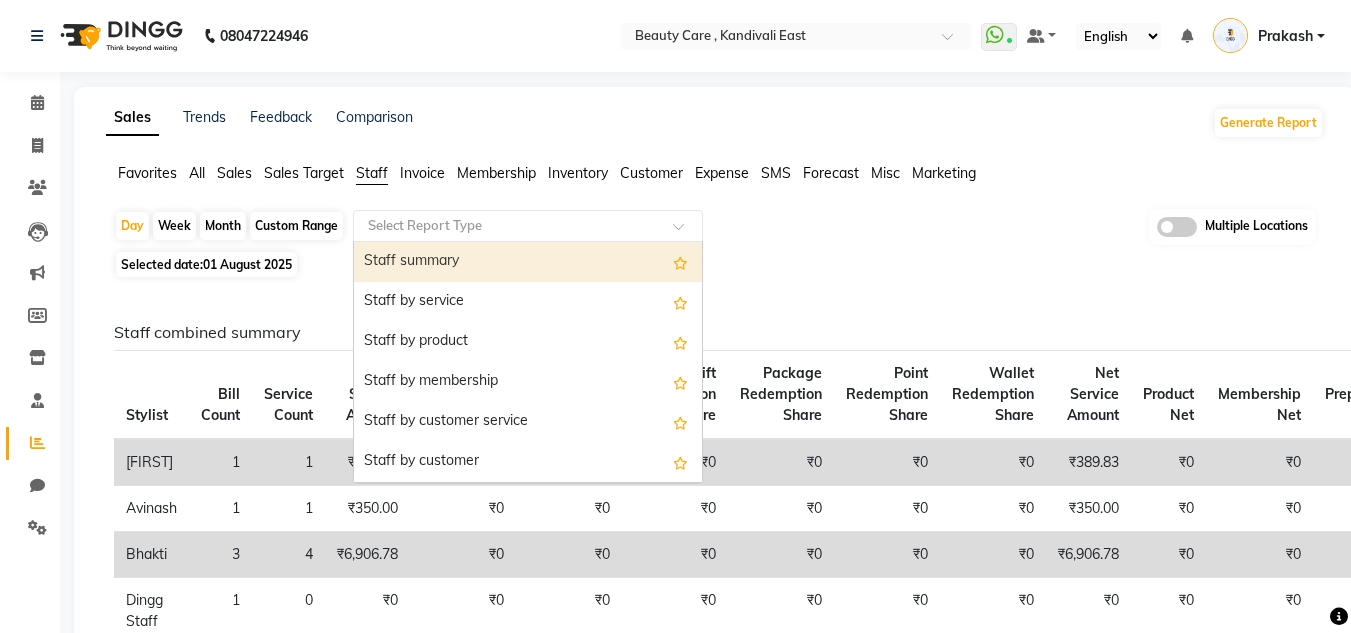 click on "Select Report Type" 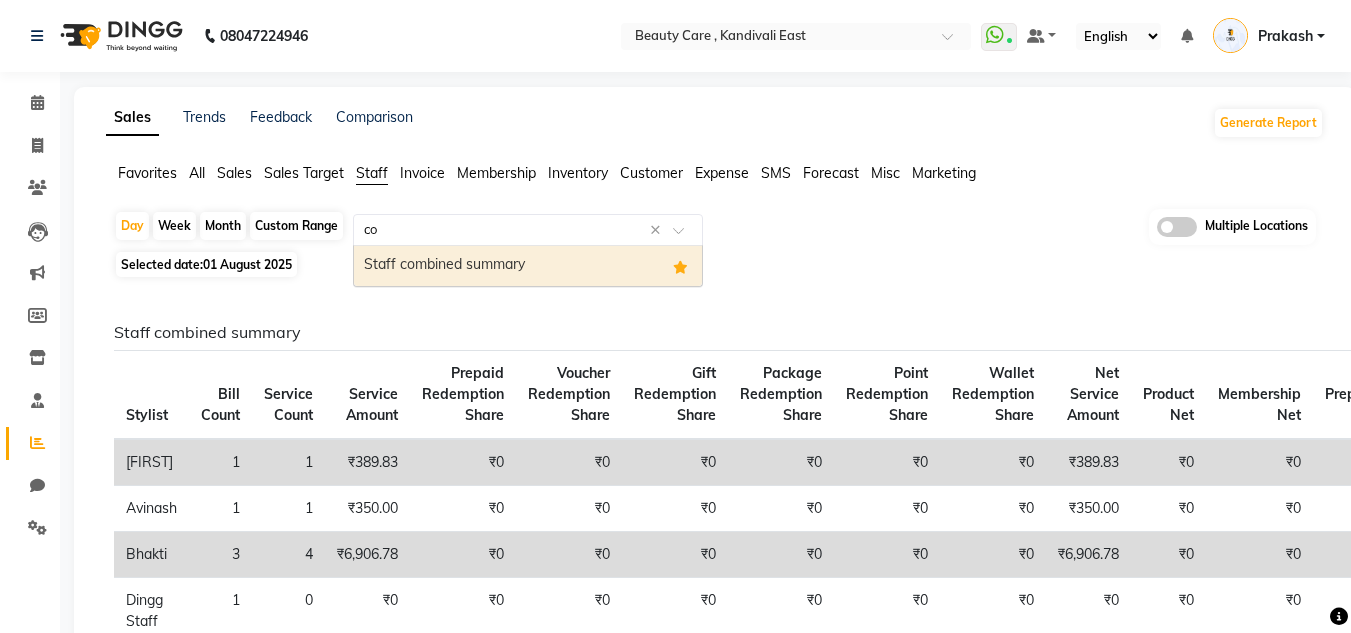 type on "com" 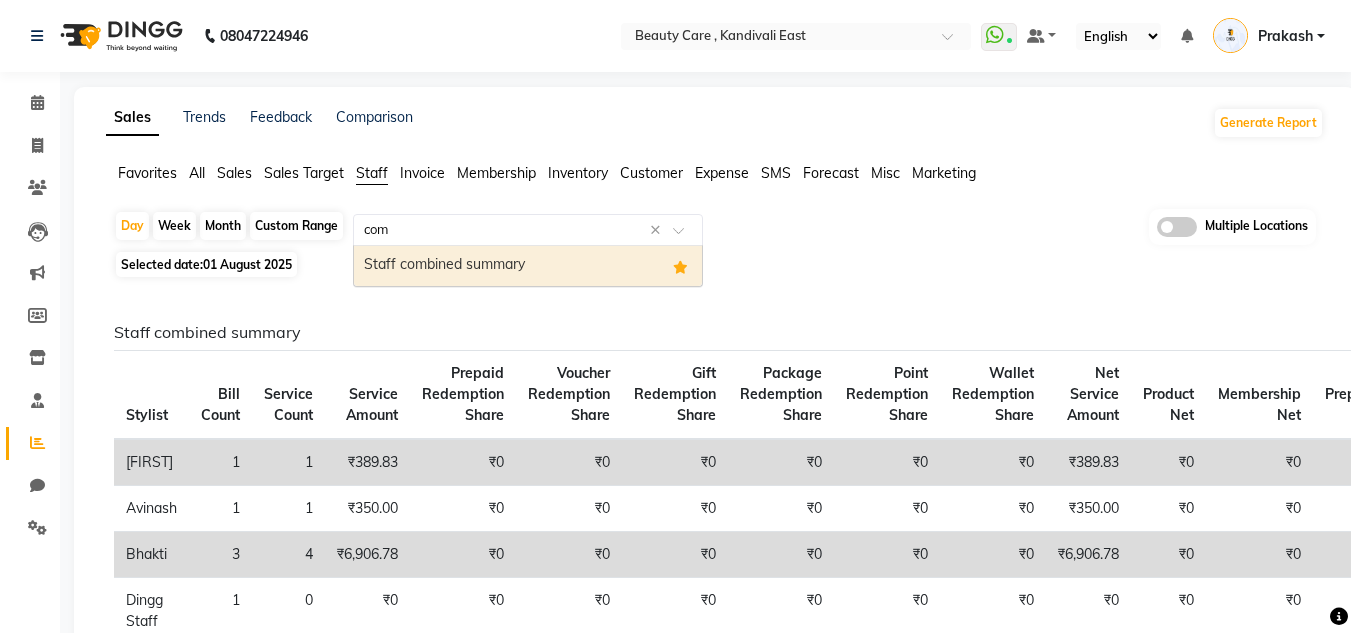 click on "Staff combined summary" at bounding box center (528, 266) 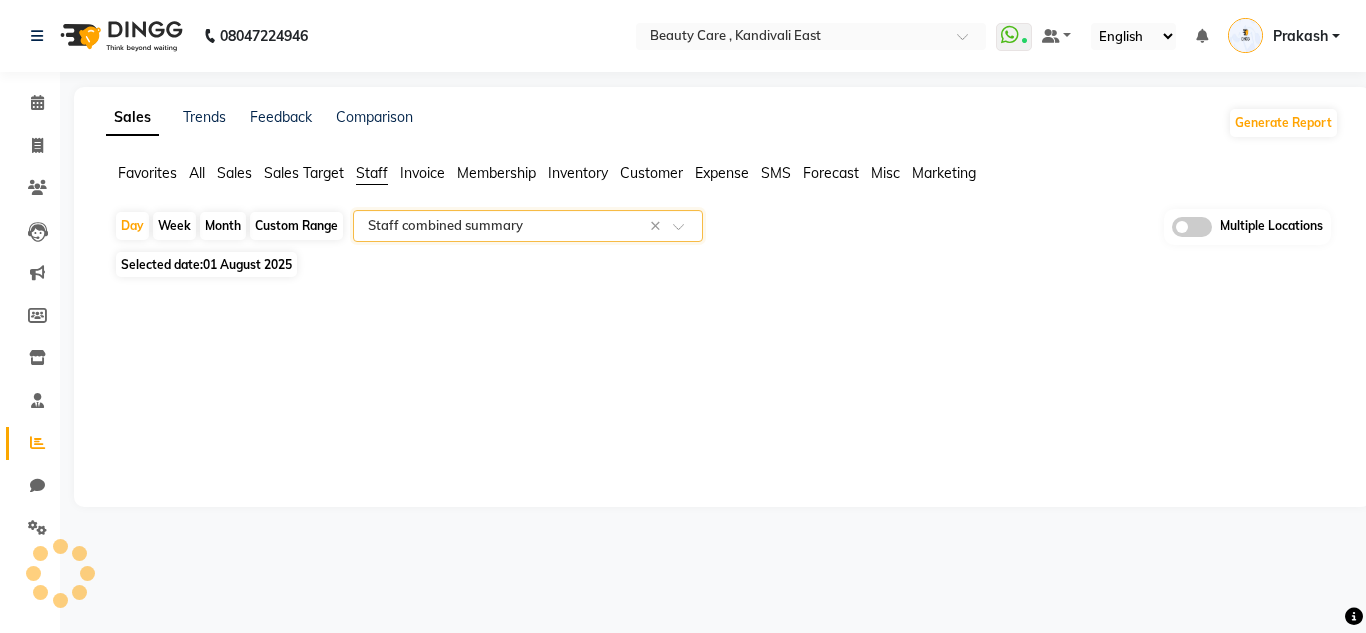 select on "pdf" 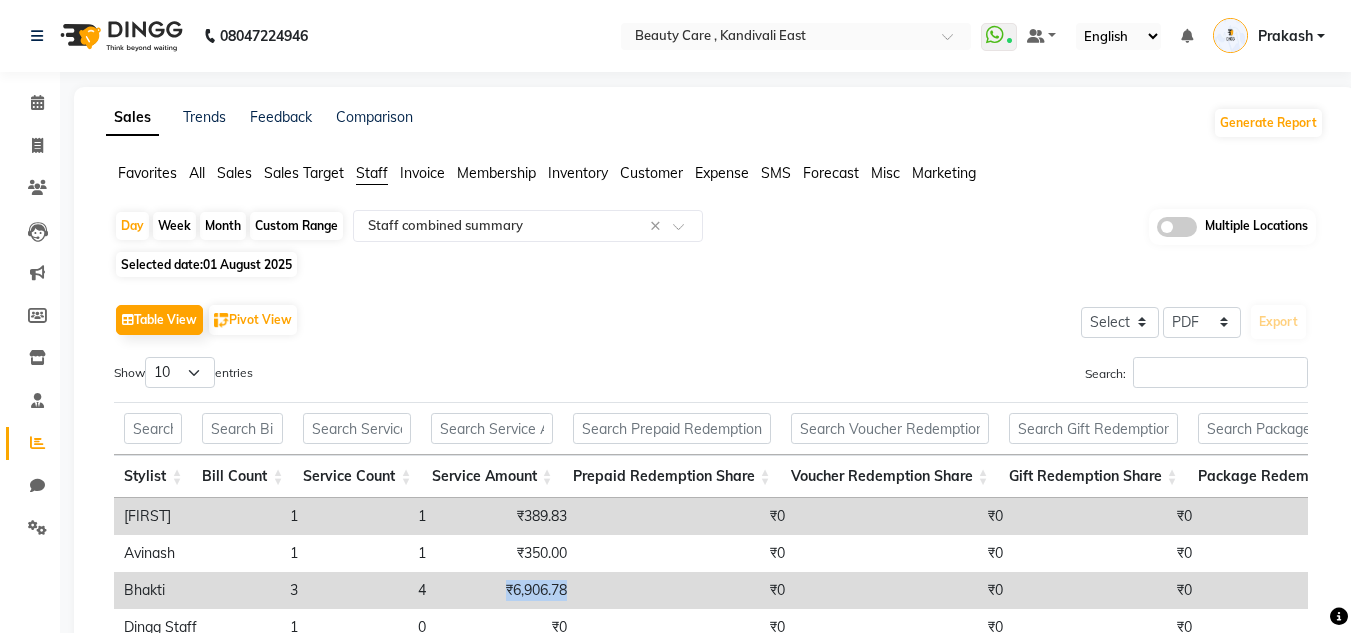 drag, startPoint x: 498, startPoint y: 588, endPoint x: 576, endPoint y: 600, distance: 78.91768 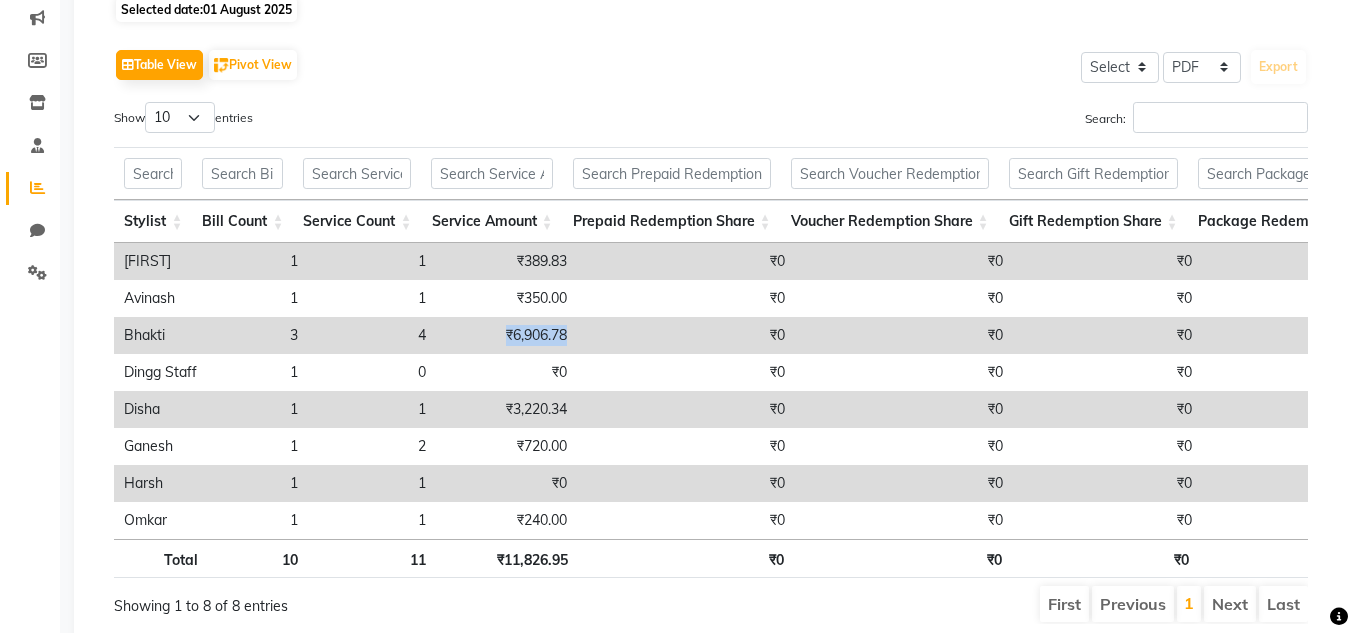 scroll, scrollTop: 257, scrollLeft: 0, axis: vertical 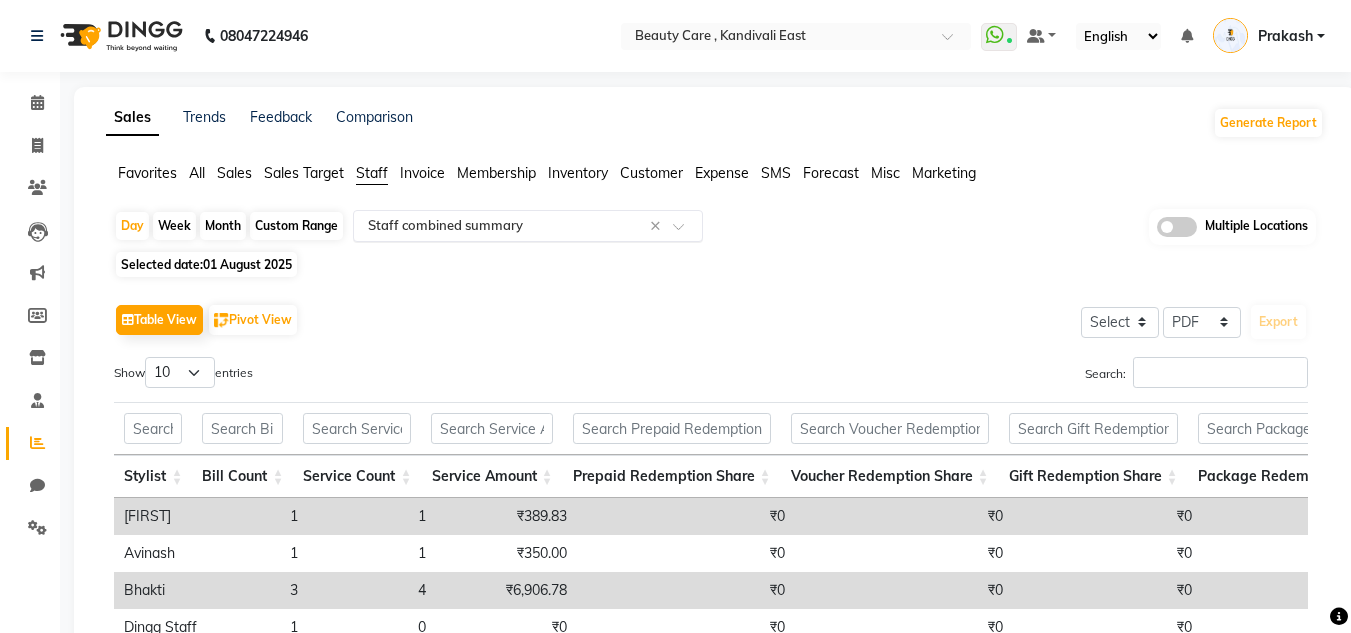 click 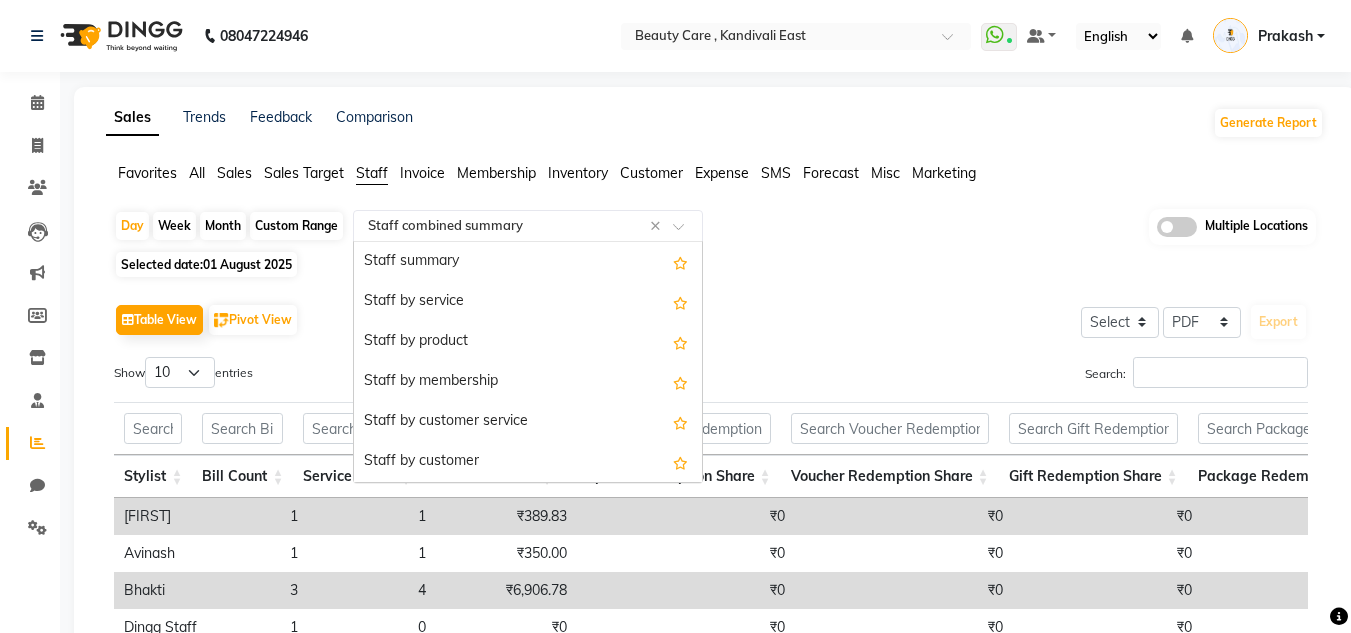 scroll, scrollTop: 440, scrollLeft: 0, axis: vertical 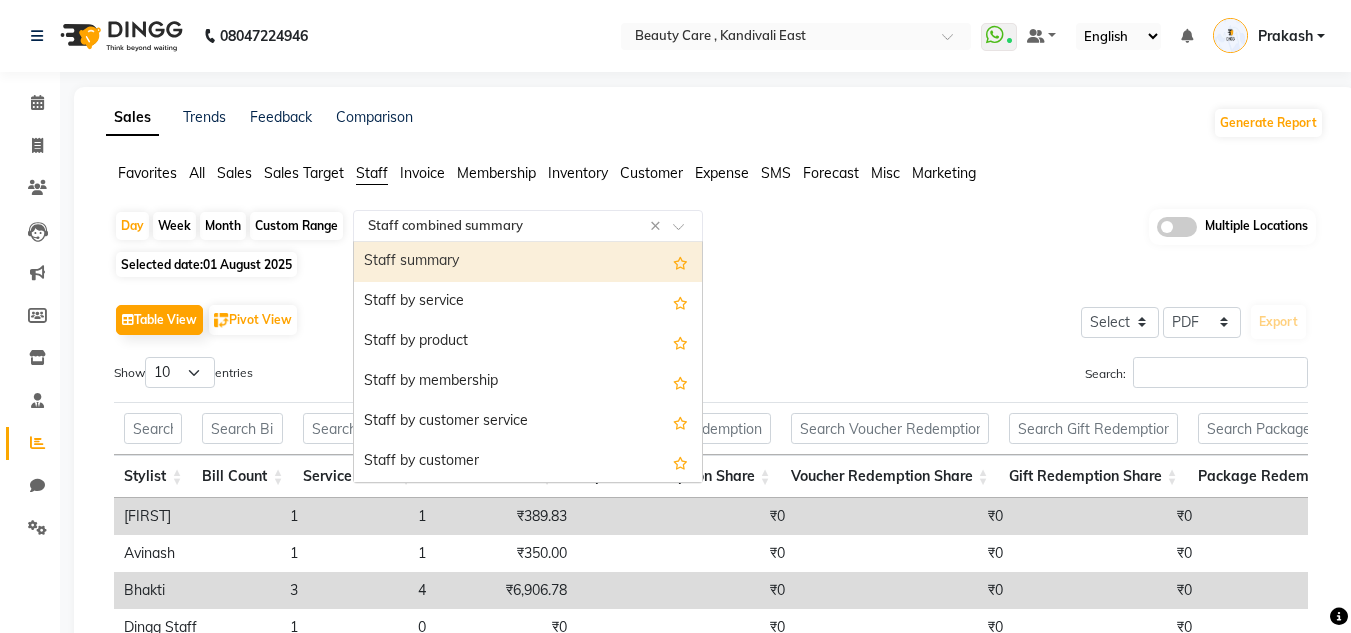 click on "Staff summary" at bounding box center (528, 262) 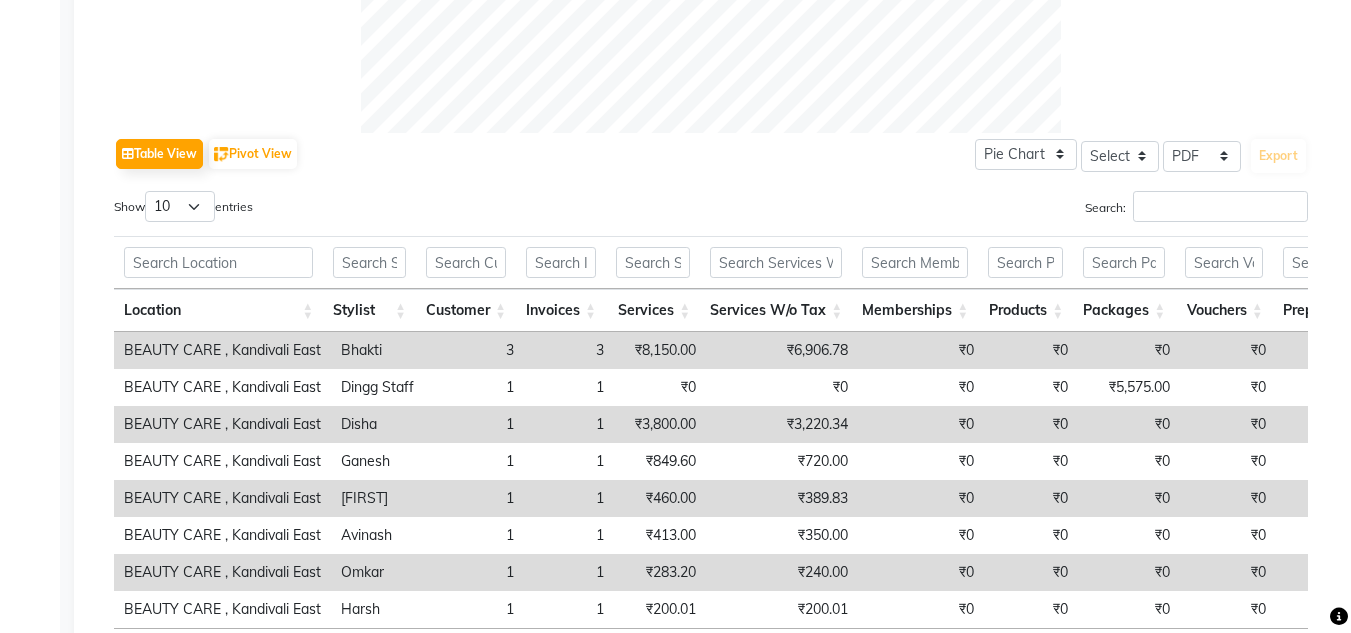 scroll, scrollTop: 904, scrollLeft: 0, axis: vertical 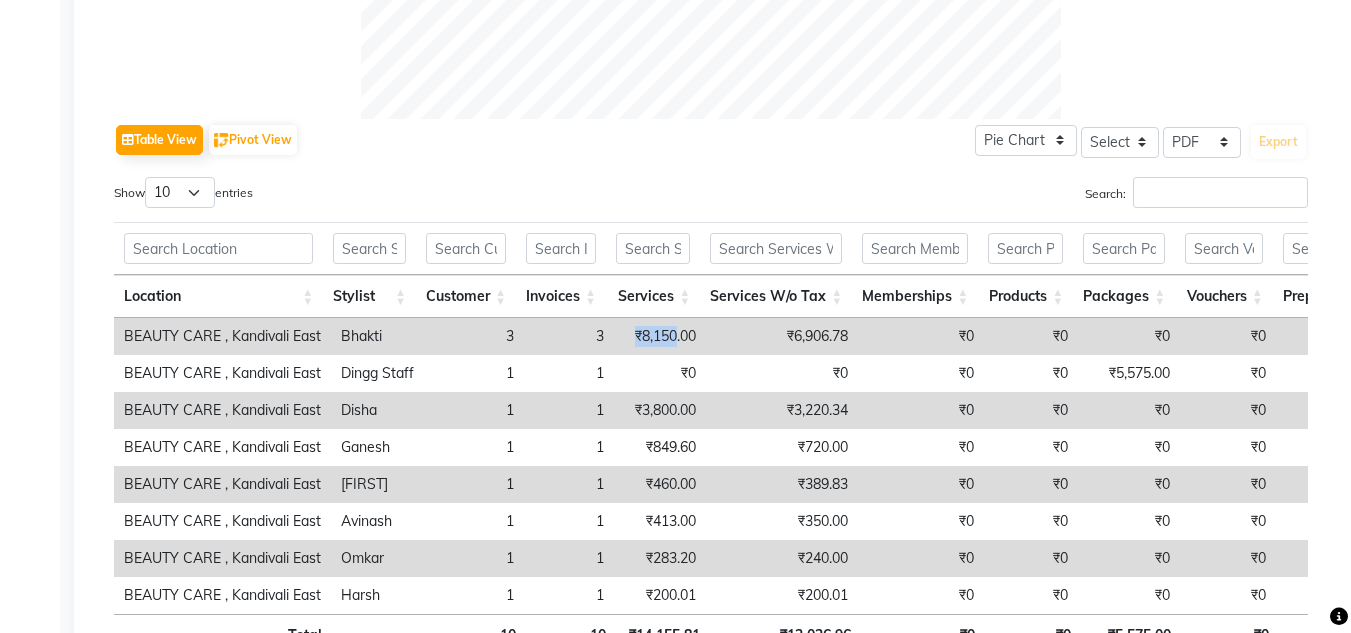 drag, startPoint x: 613, startPoint y: 322, endPoint x: 680, endPoint y: 333, distance: 67.89698 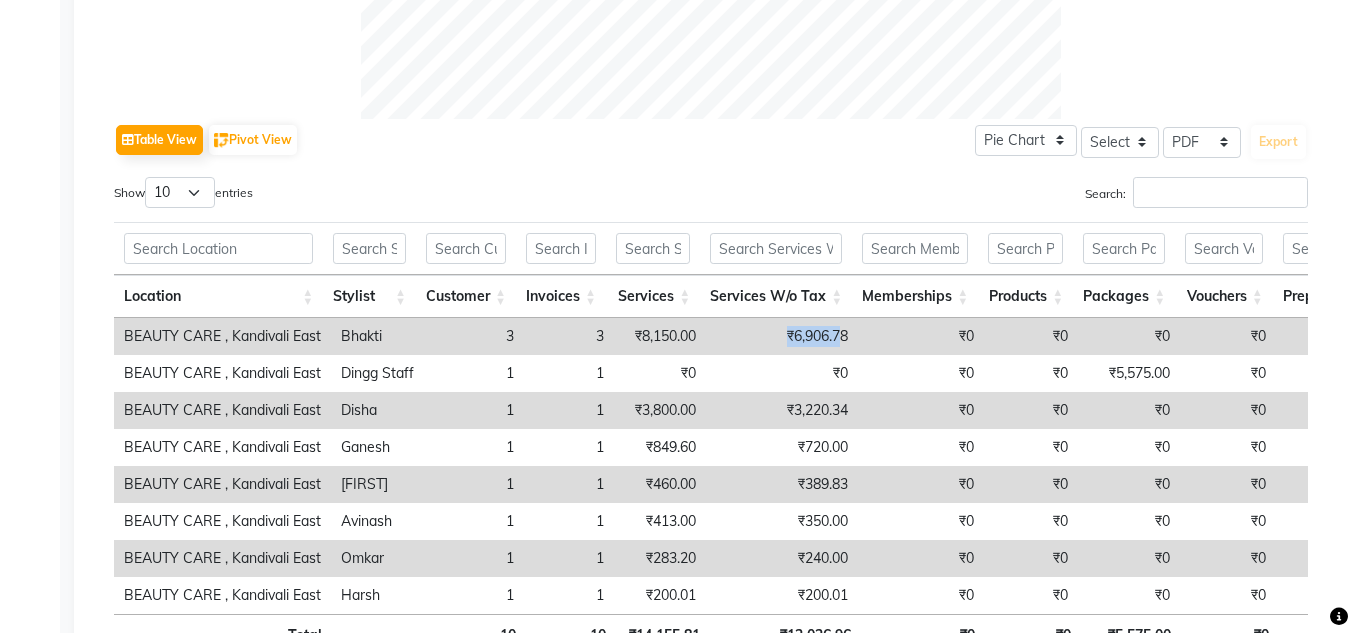 drag, startPoint x: 765, startPoint y: 329, endPoint x: 842, endPoint y: 333, distance: 77.10383 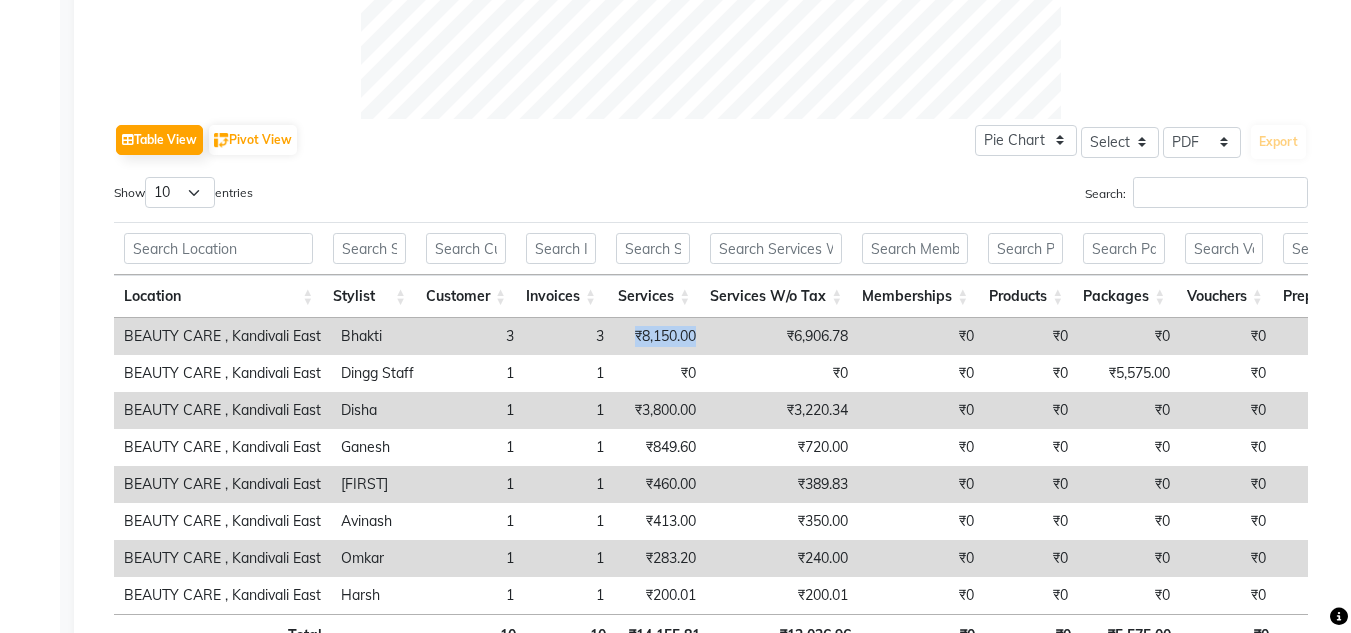 drag, startPoint x: 628, startPoint y: 340, endPoint x: 727, endPoint y: 338, distance: 99.0202 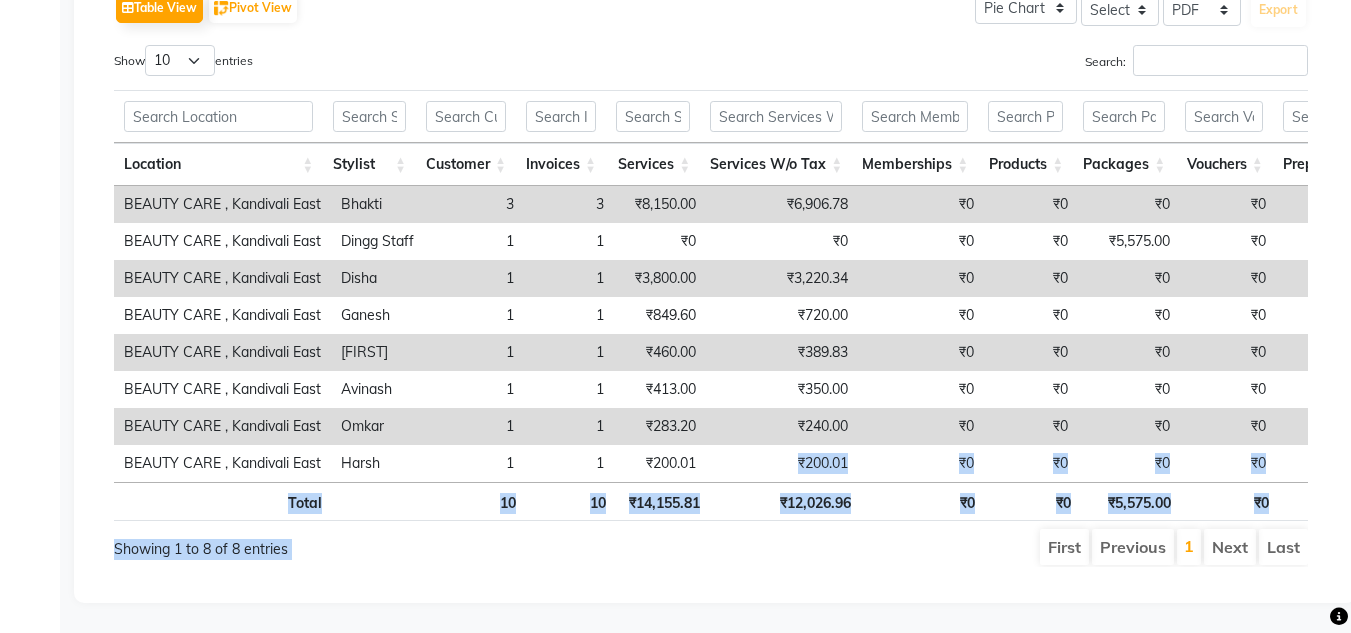 scroll, scrollTop: 1066, scrollLeft: 0, axis: vertical 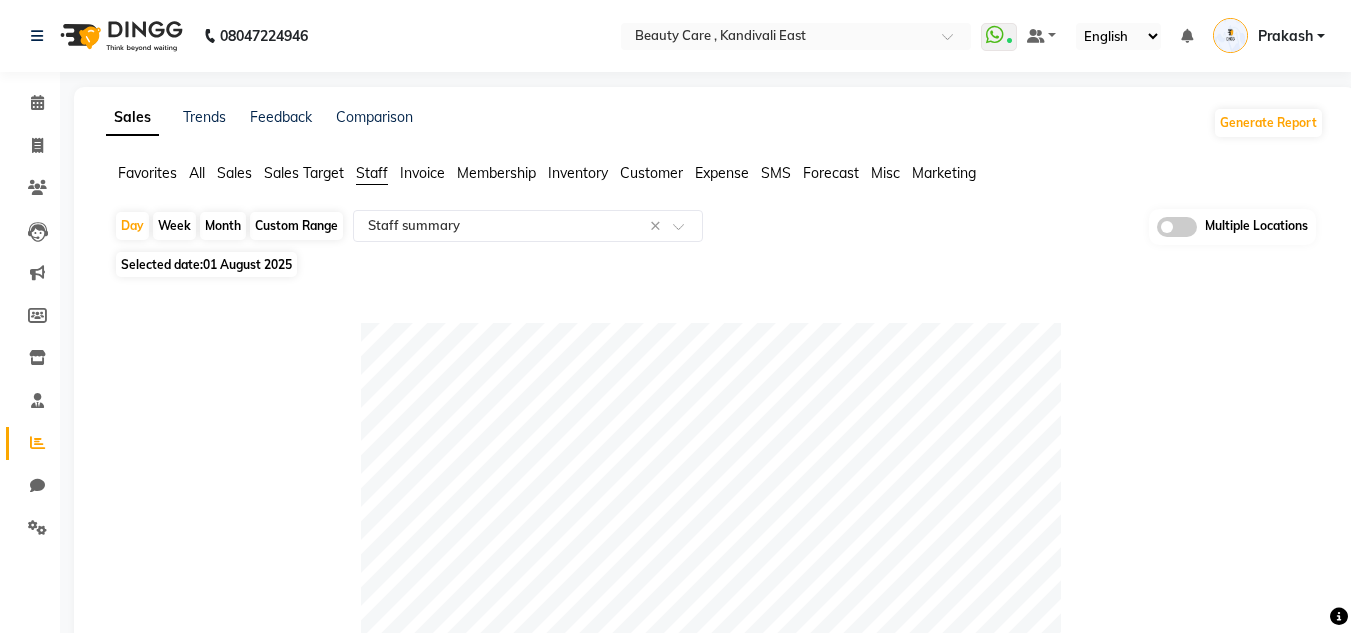 click on "Prakash" at bounding box center (1285, 36) 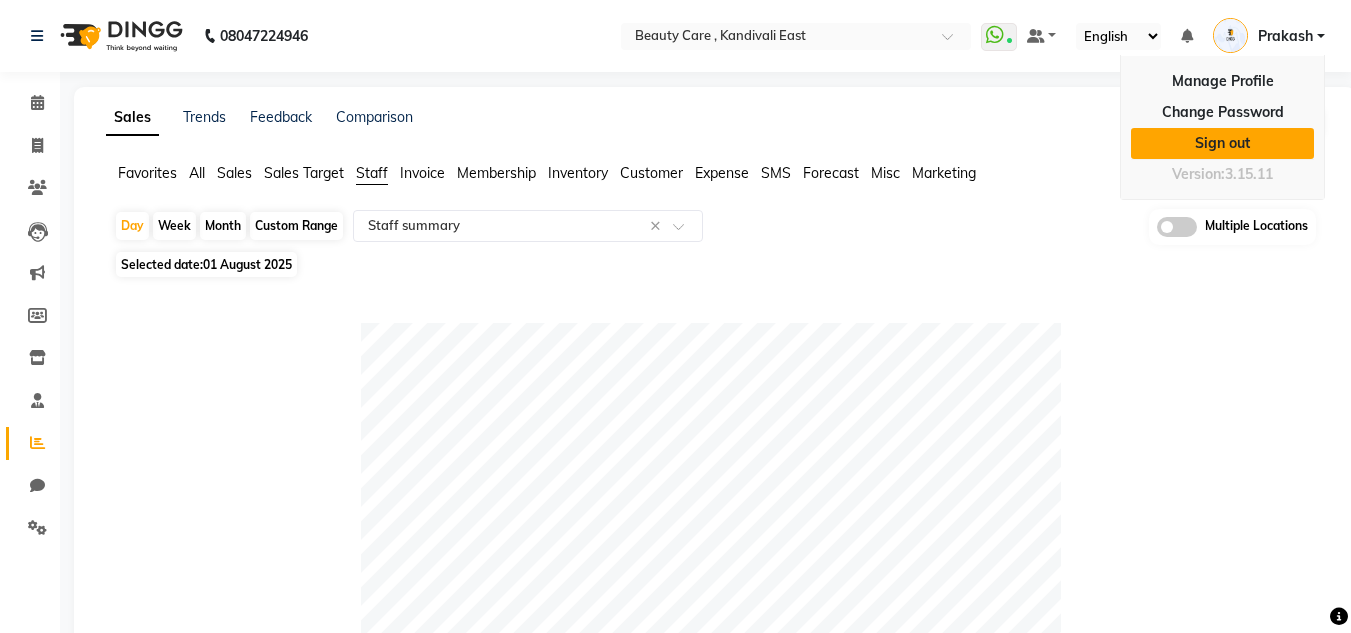click on "Sign out" at bounding box center (1222, 143) 